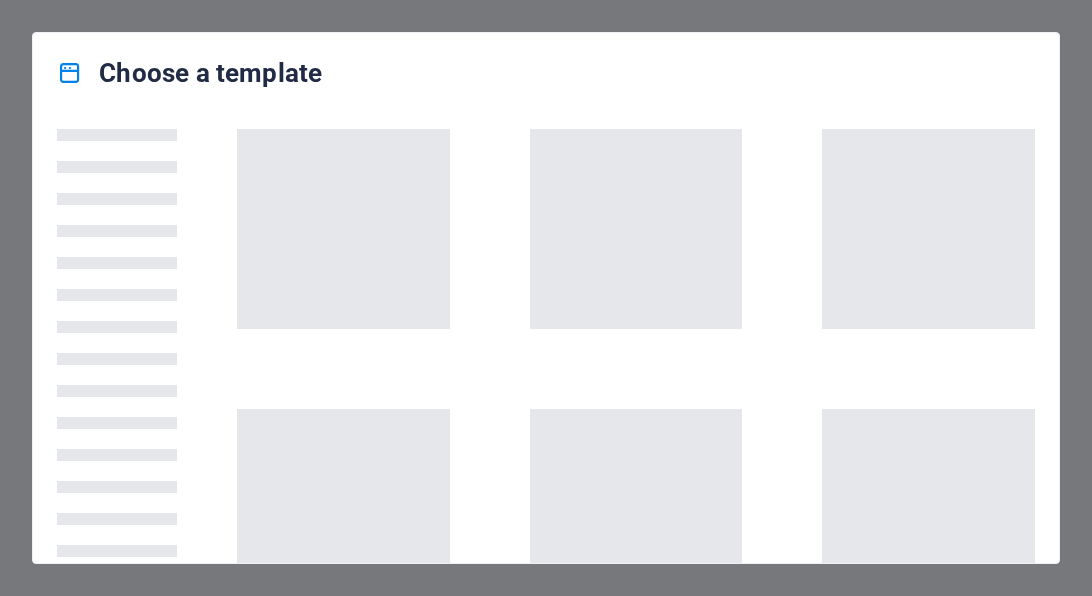 scroll, scrollTop: 0, scrollLeft: 0, axis: both 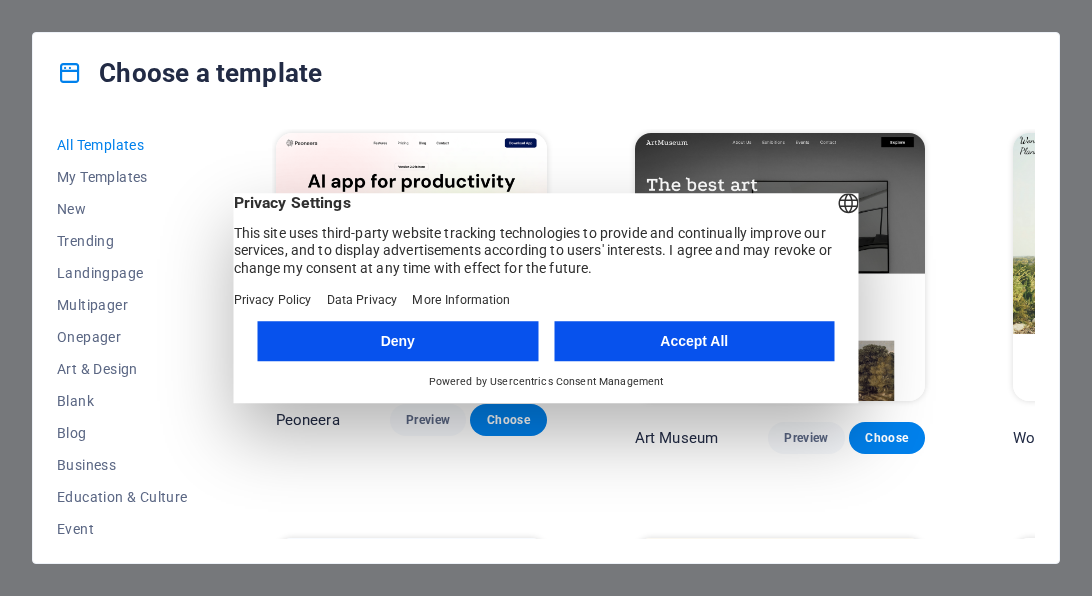 click on "Accept All" at bounding box center [694, 341] 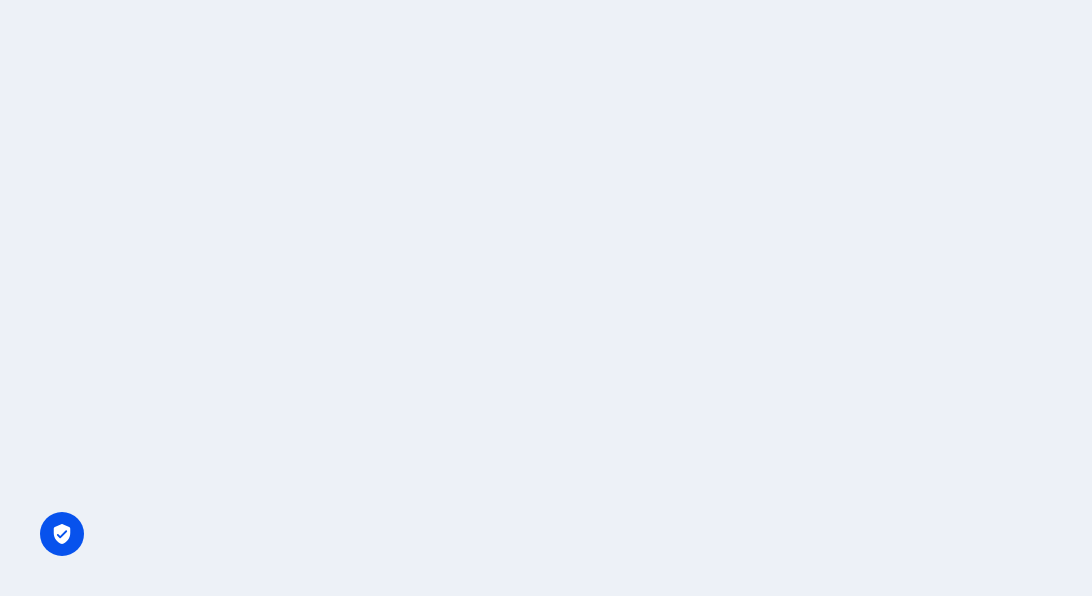 scroll, scrollTop: 0, scrollLeft: 0, axis: both 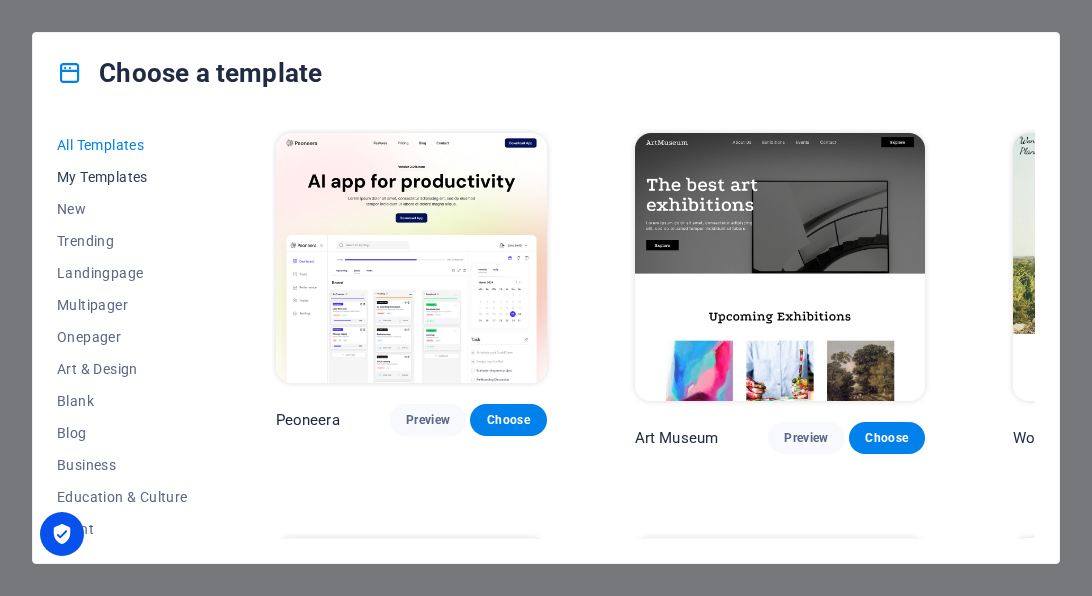 click on "My Templates" at bounding box center [122, 177] 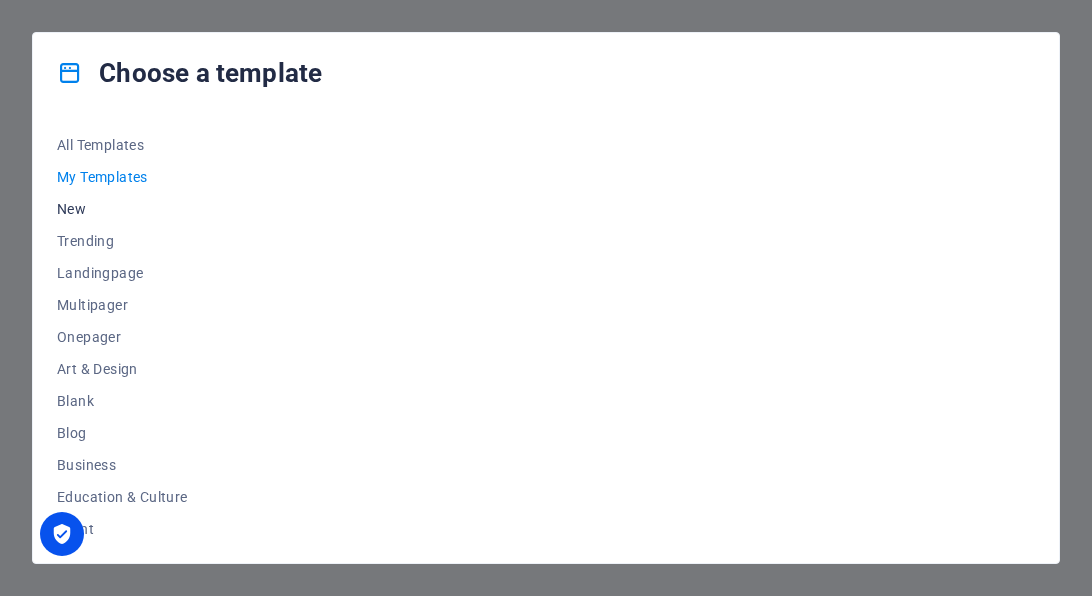 click on "New" at bounding box center [122, 209] 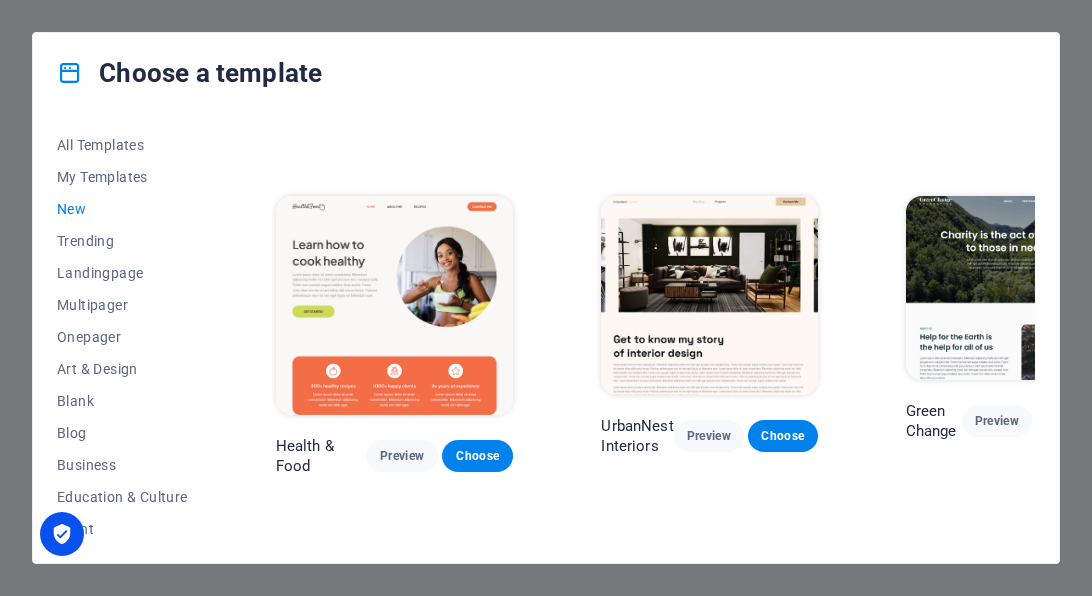 scroll, scrollTop: 1381, scrollLeft: 0, axis: vertical 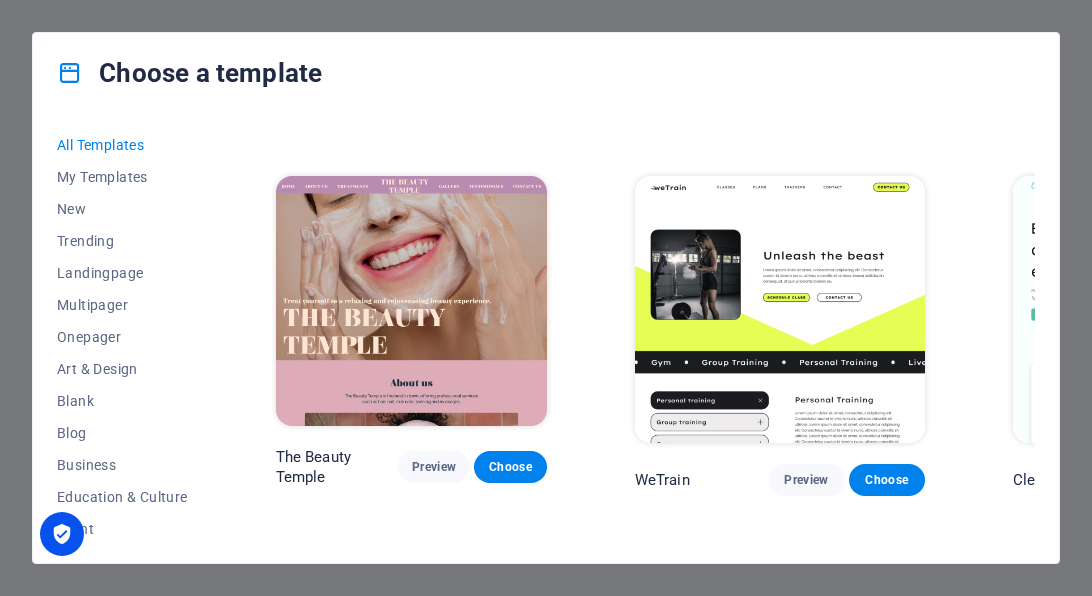 click on "Choose a template All Templates My Templates New Trending Landingpage Multipager Onepager Art & Design Blank Blog Business Education & Culture Event Gastronomy Health IT & Media Legal & Finance Non-Profit Performance Portfolio Services Sports & Beauty Trades Travel Wireframe Peoneera Preview Choose Art Museum Preview Choose Wonder Planner Preview Choose Transportable Preview Choose S&L Preview Choose WePaint Preview Choose Eco-Con Preview Choose MeetUp Preview Choose Help & Care Preview Choose Podcaster Preview Choose Academix Preview Choose BIG [PERSON_NAME] Shop Preview Choose Health & Food Preview Choose UrbanNest Interiors Preview Choose Green Change Preview Choose The Beauty Temple Preview Choose WeTrain Preview Choose Cleaner Preview Choose [PERSON_NAME] Preview Choose Delicioso Preview Choose Dream Garden Preview Choose LumeDeAqua Preview Choose Pets Care Preview Choose SafeSpace Preview Choose Midnight Rain Bar Preview Choose Drive Preview Choose Estator Preview Choose Health Group Preview Choose Preview One" at bounding box center (546, 298) 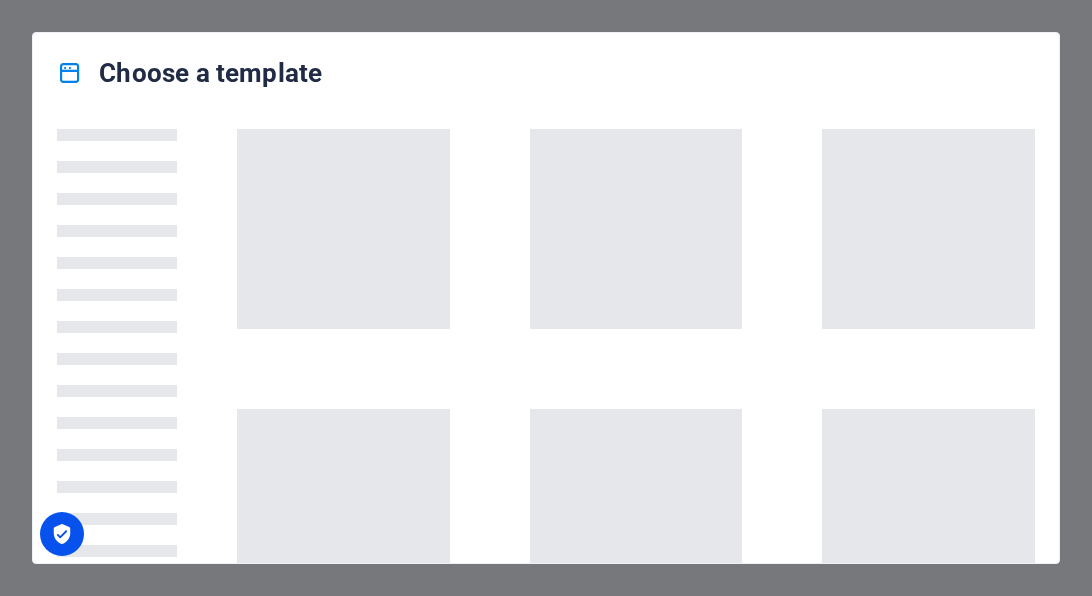 scroll, scrollTop: 0, scrollLeft: 0, axis: both 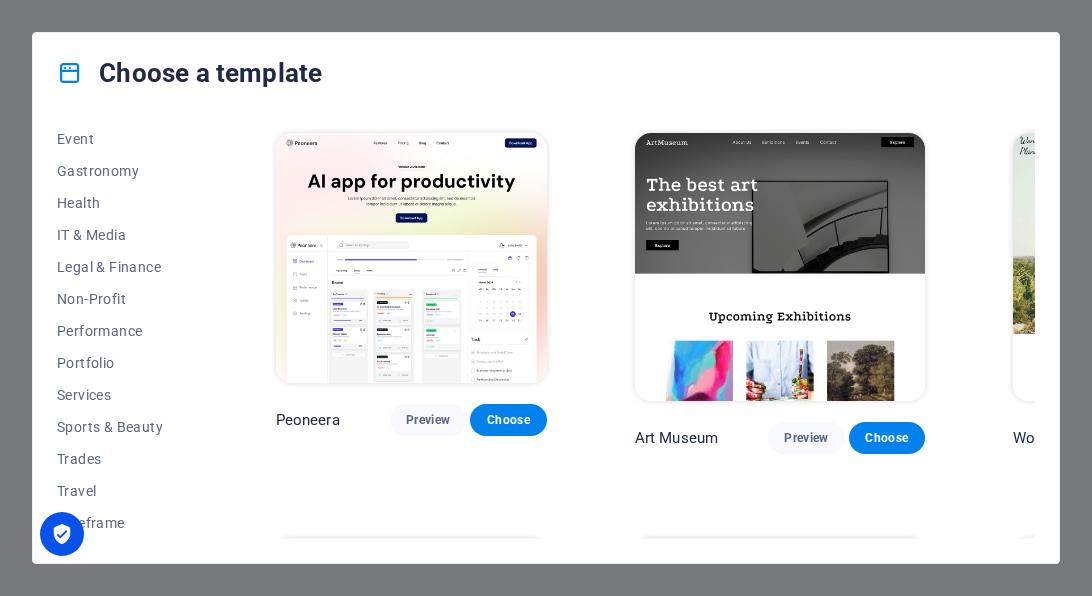 click at bounding box center (70, 73) 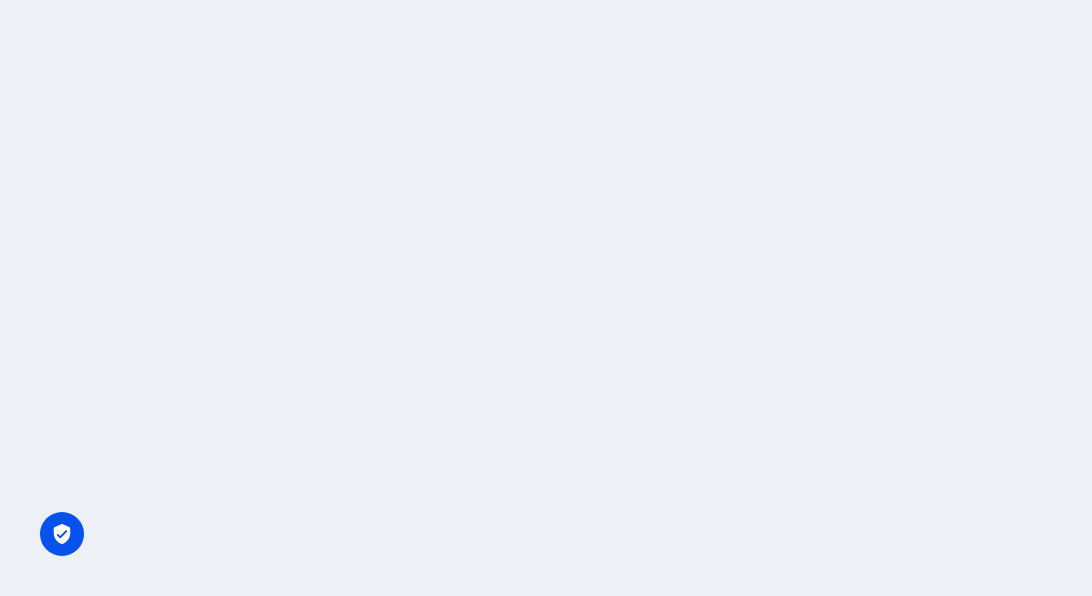 scroll, scrollTop: 0, scrollLeft: 0, axis: both 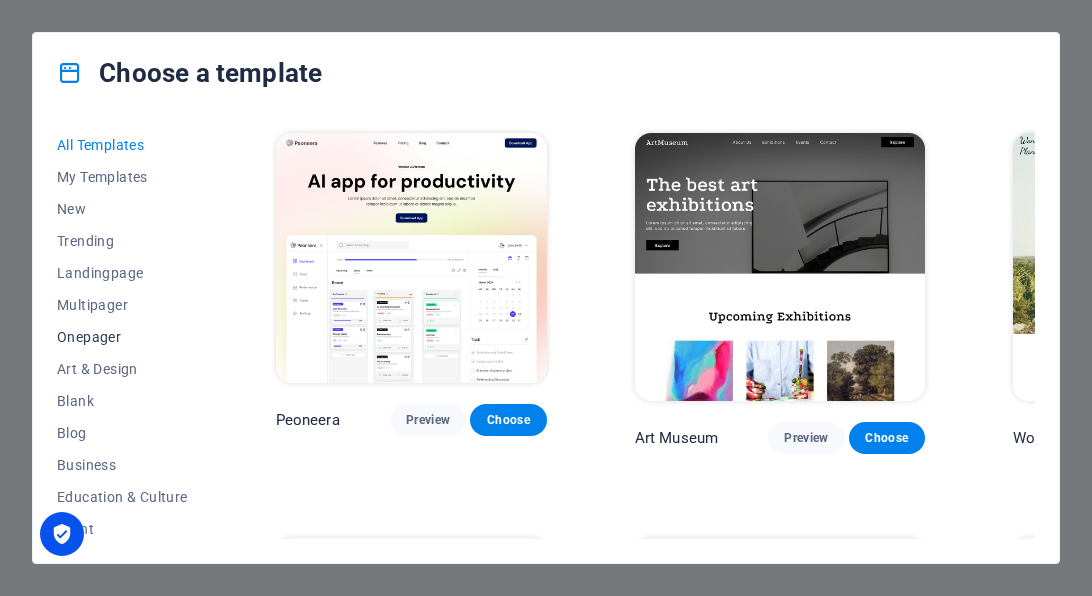 click on "Onepager" at bounding box center (122, 337) 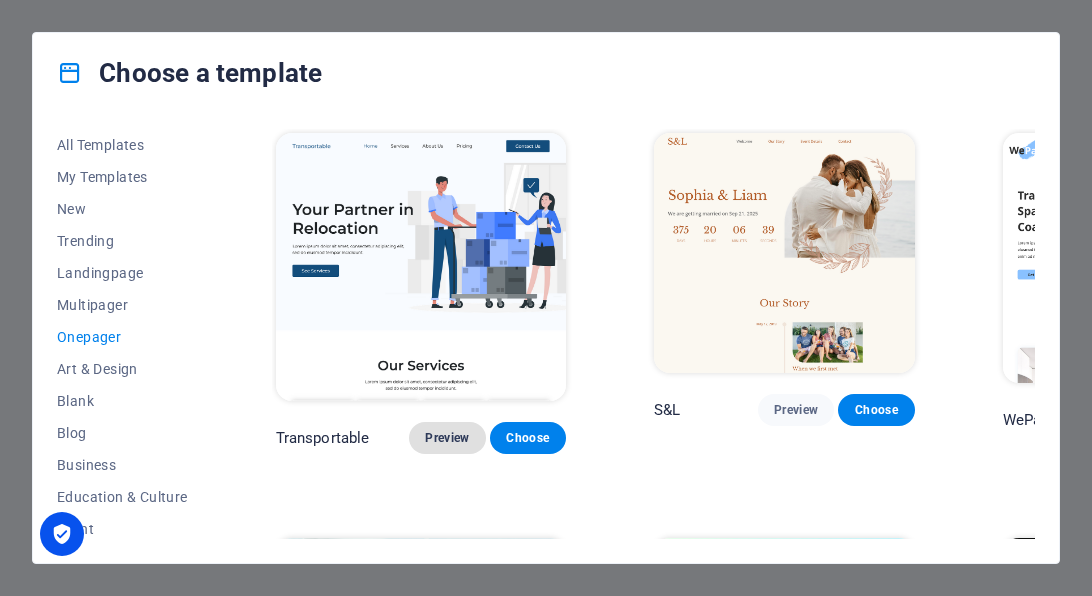 click on "Preview" at bounding box center (447, 438) 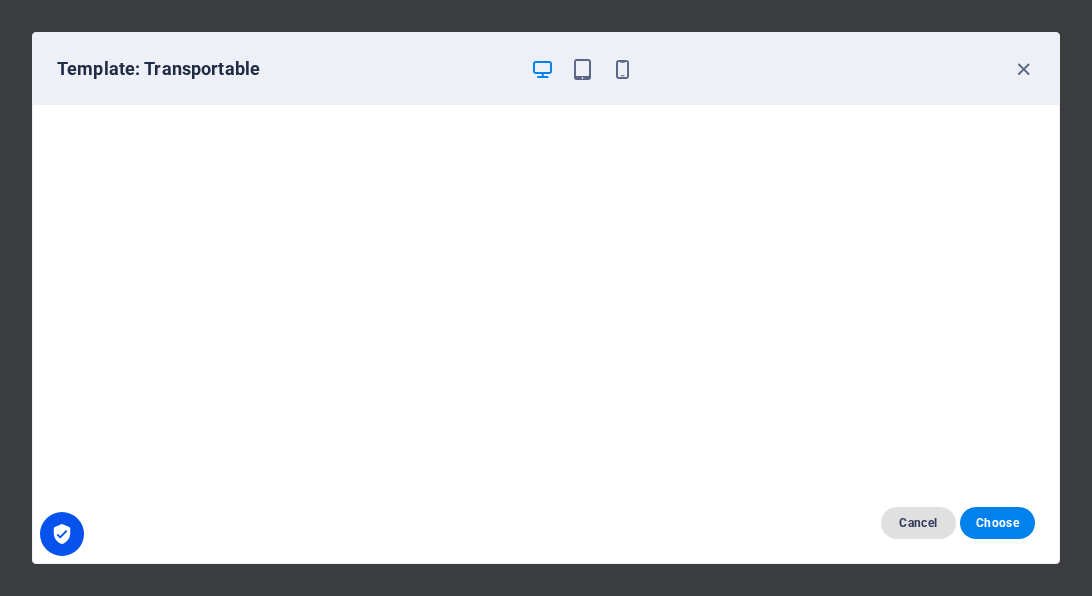 drag, startPoint x: 968, startPoint y: 521, endPoint x: 937, endPoint y: 521, distance: 31 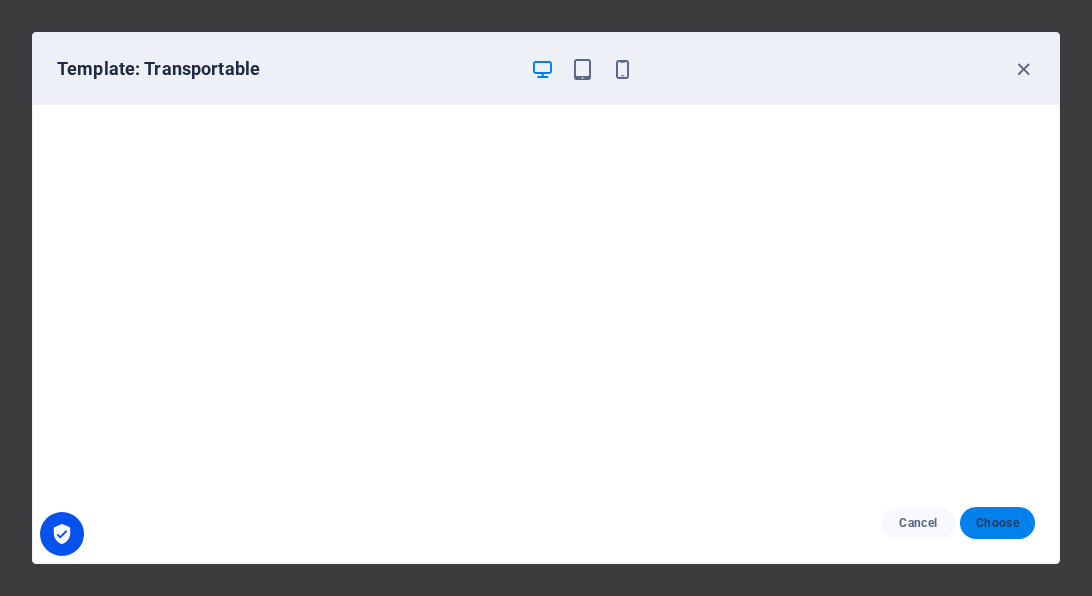 click on "Choose" at bounding box center (997, 523) 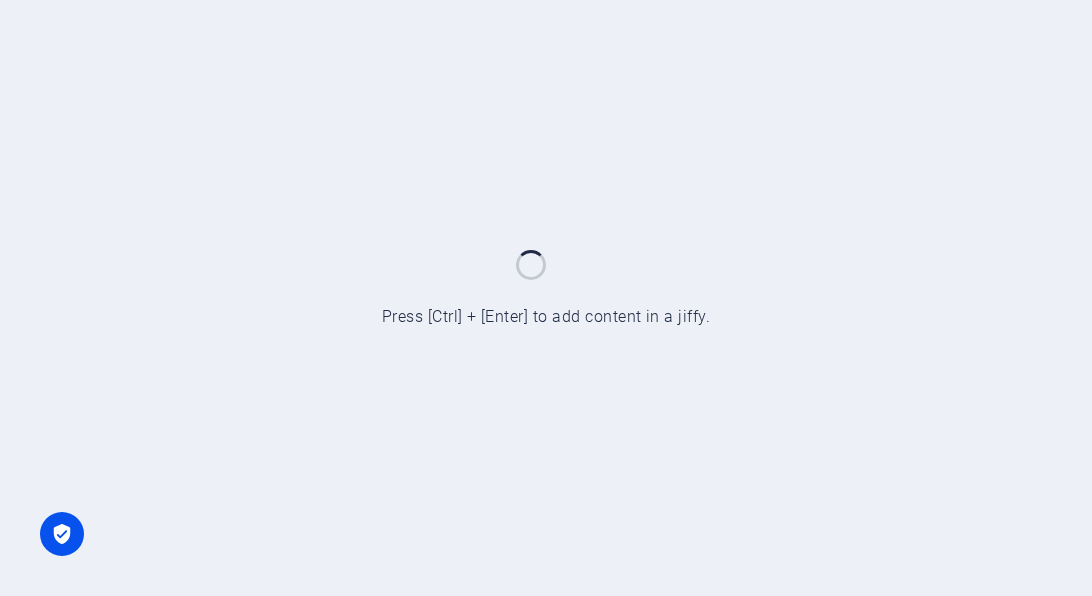 scroll, scrollTop: 0, scrollLeft: 0, axis: both 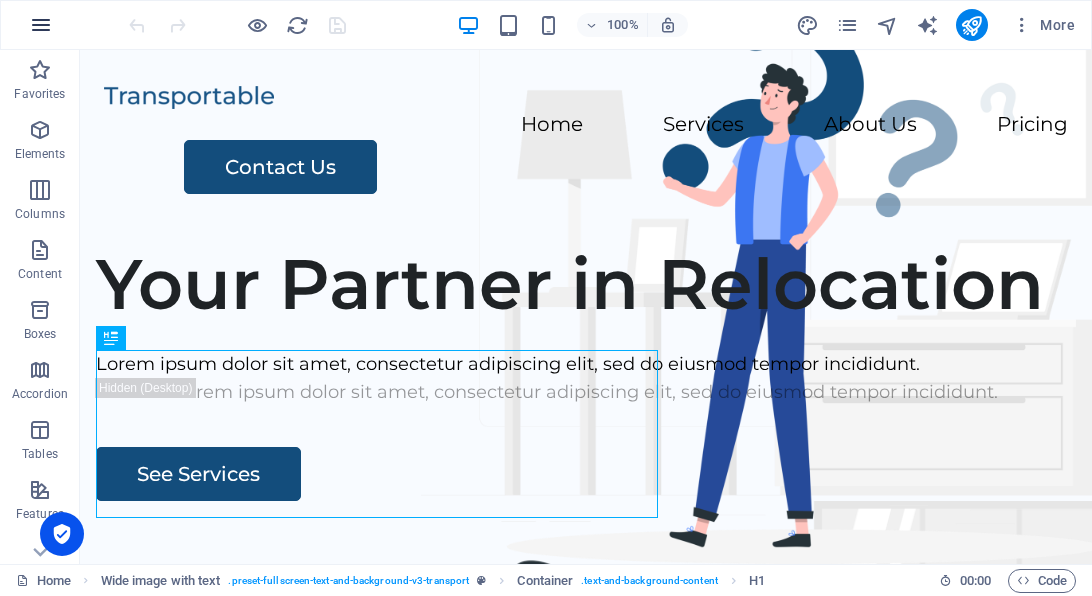 click at bounding box center (41, 25) 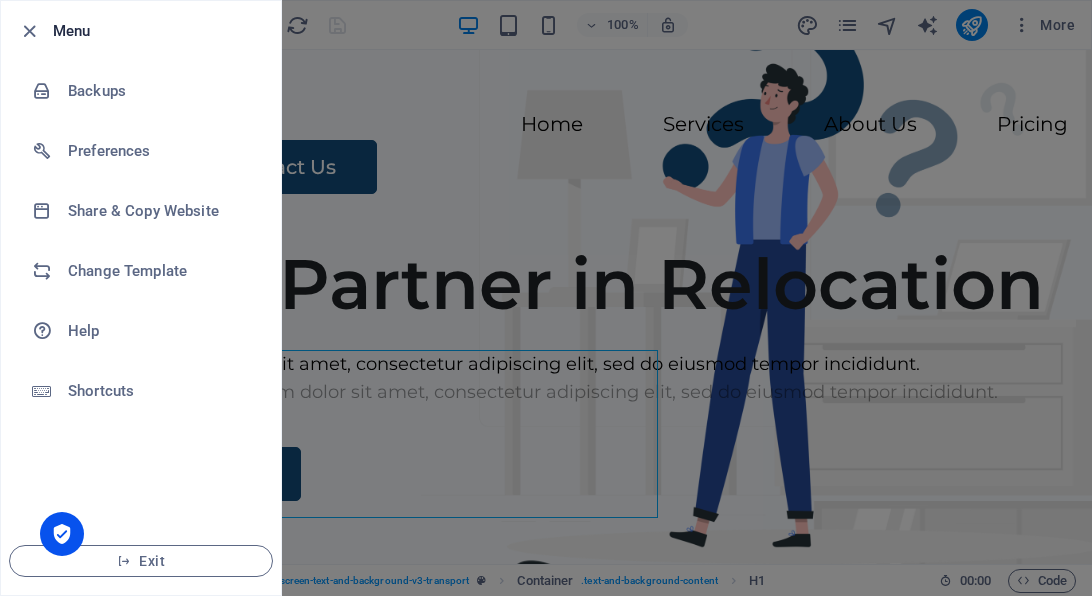 click at bounding box center (546, 298) 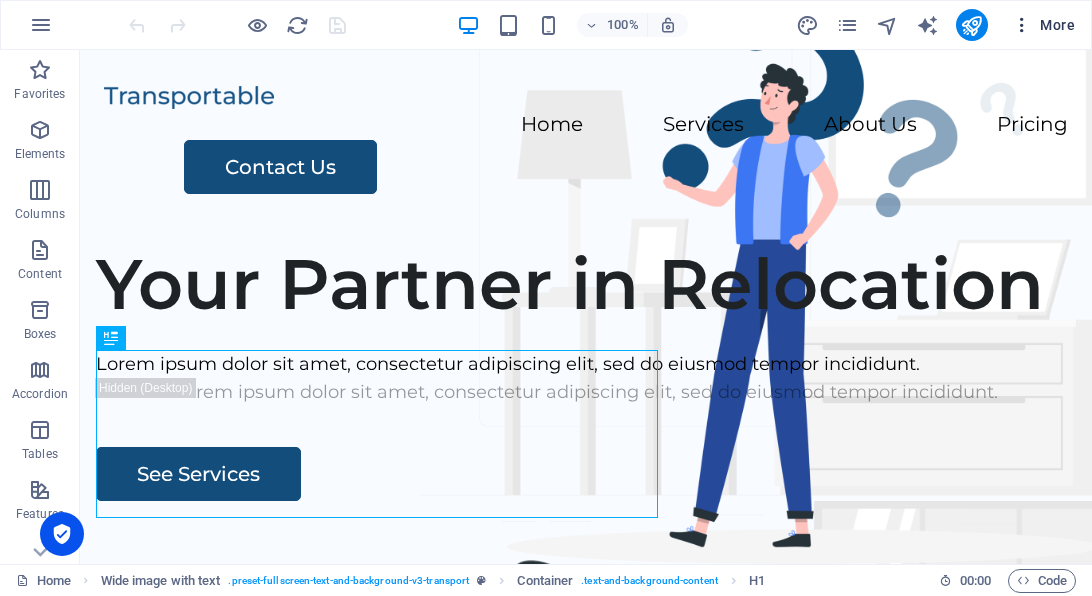 click on "More" at bounding box center (1043, 25) 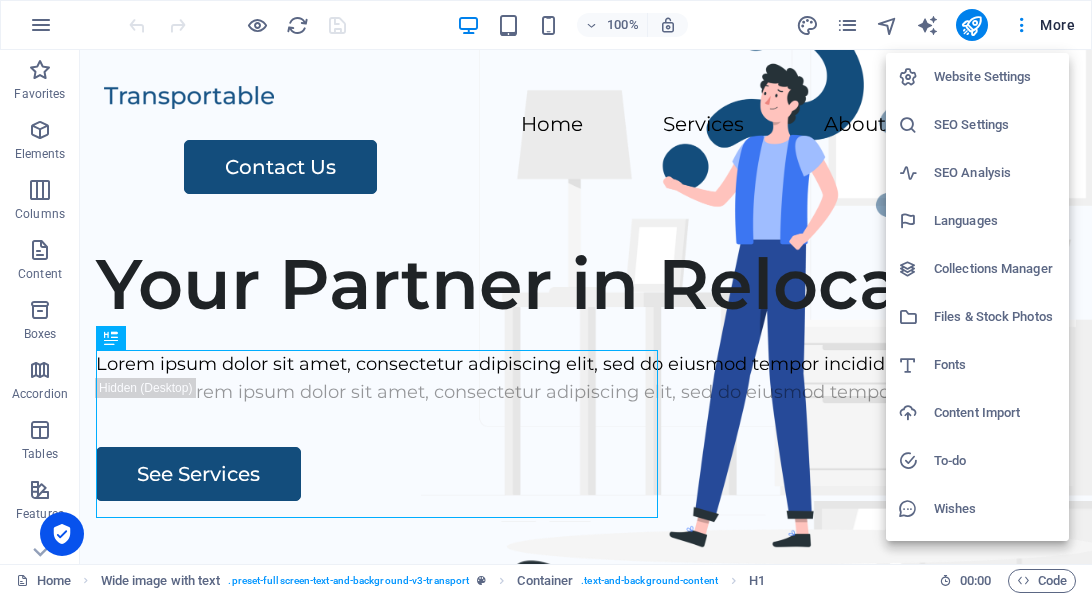 click at bounding box center [546, 298] 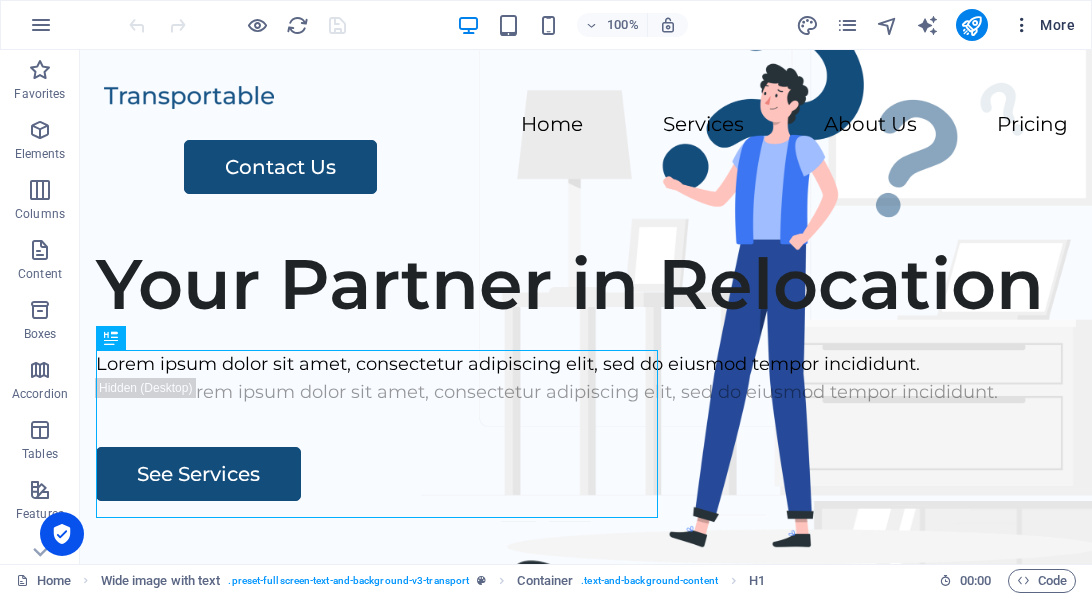 click at bounding box center [1022, 25] 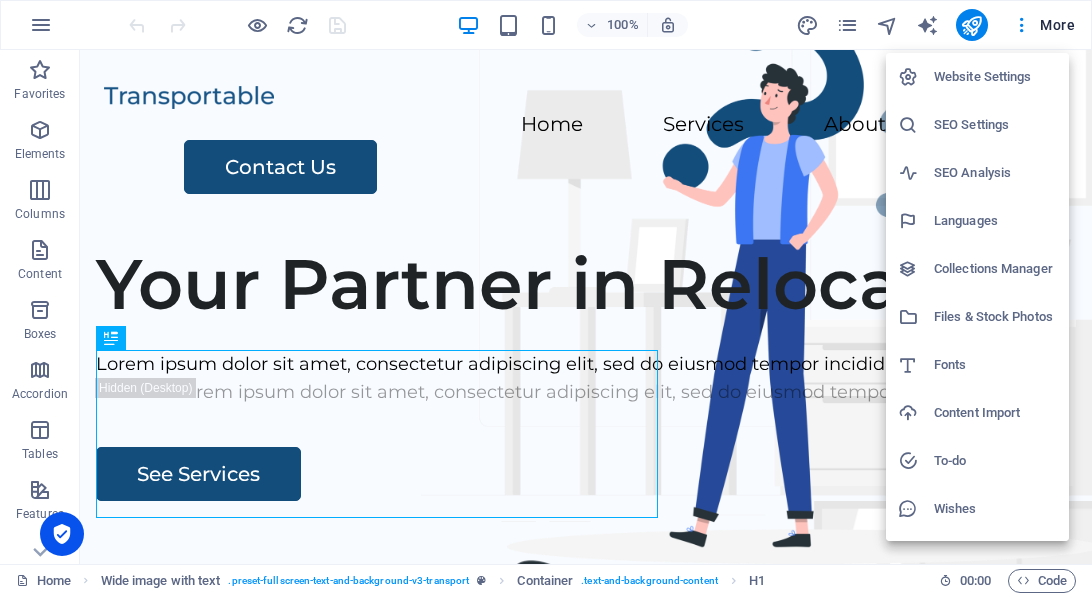click at bounding box center [546, 298] 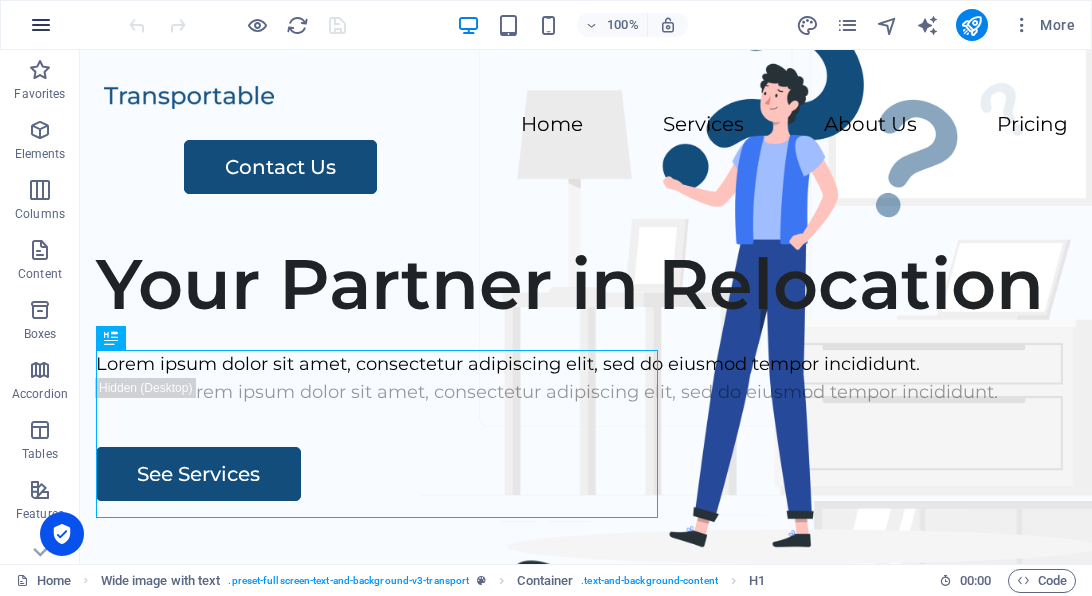 click at bounding box center (41, 25) 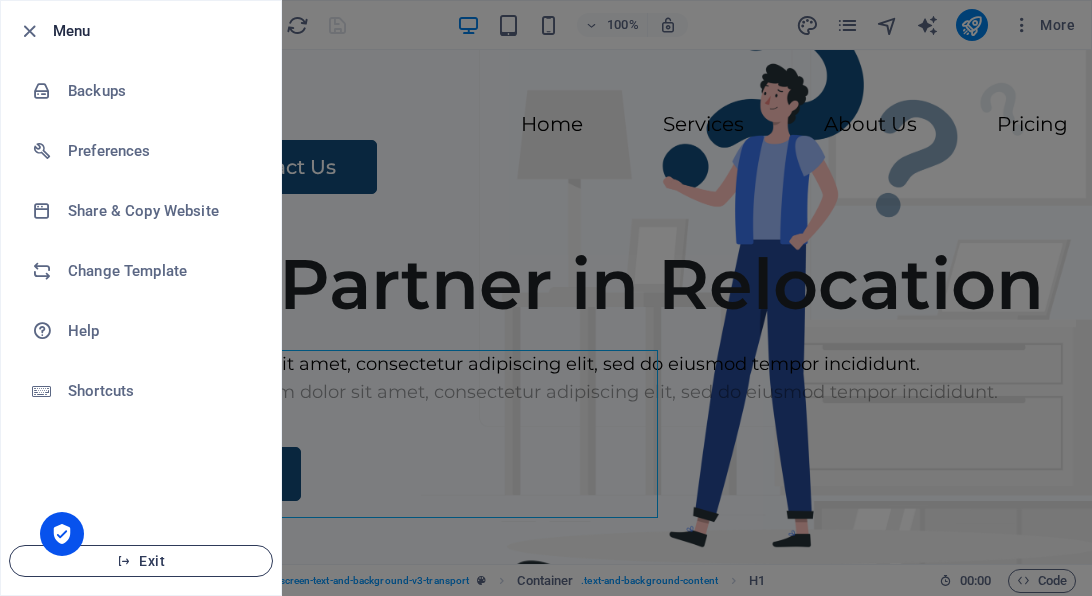 click at bounding box center (124, 561) 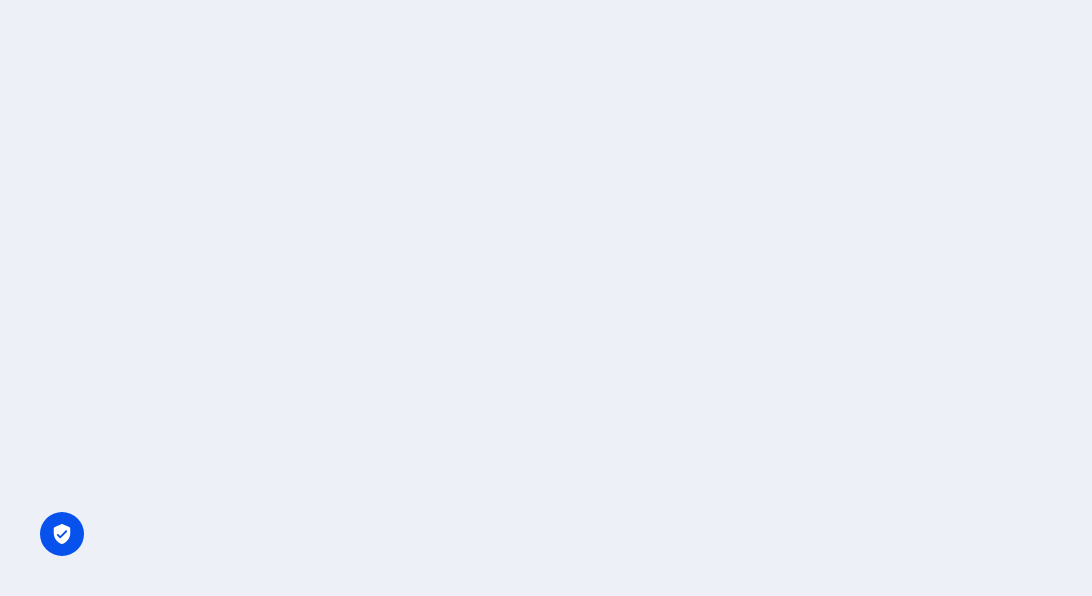 scroll, scrollTop: 0, scrollLeft: 0, axis: both 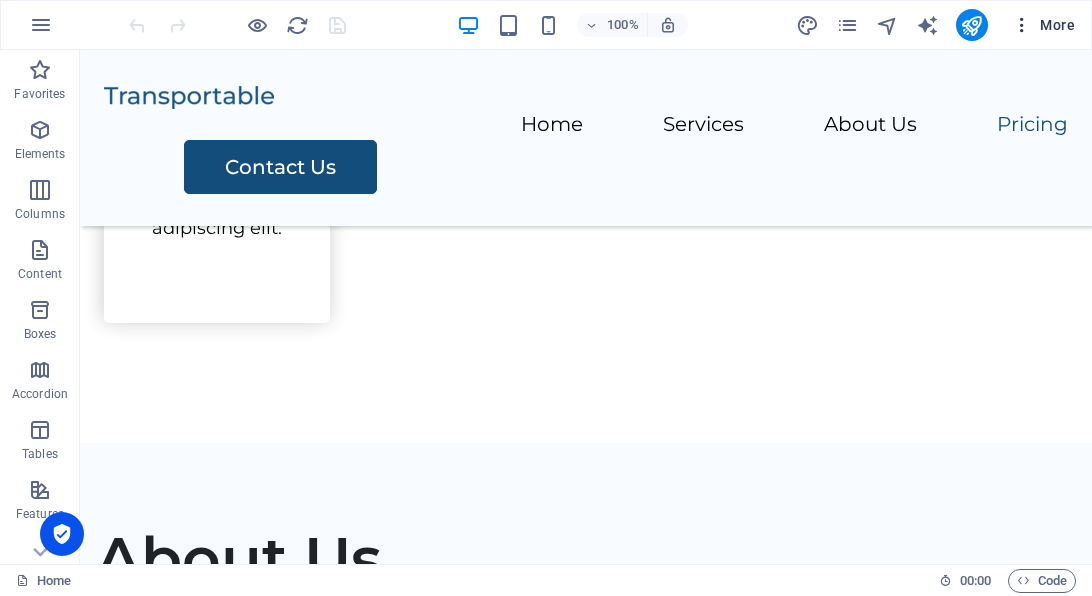 click on "More" at bounding box center (1043, 25) 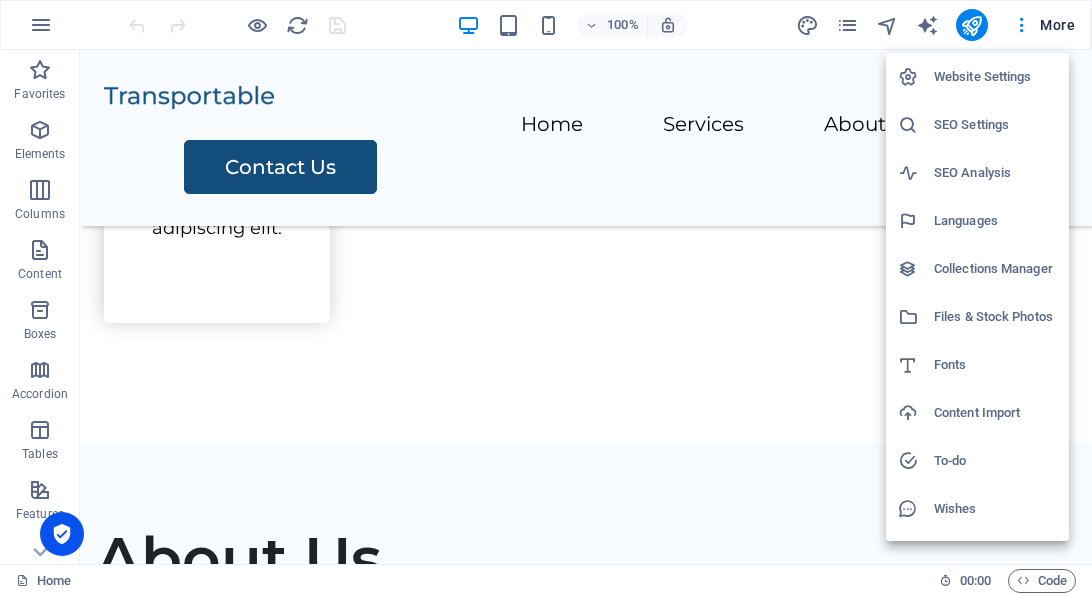 click on "Website Settings" at bounding box center [995, 77] 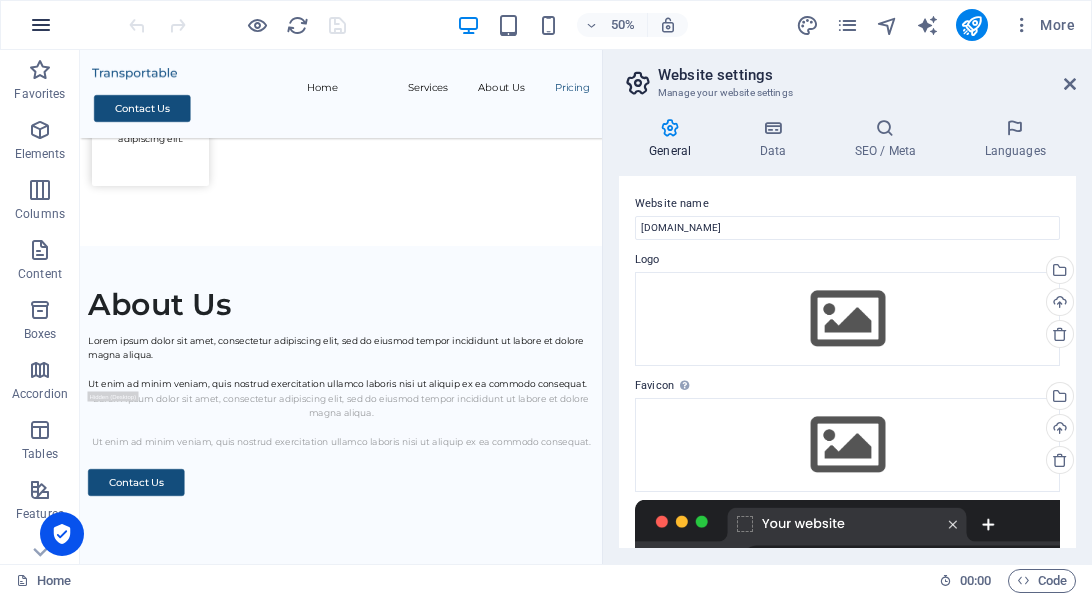 click at bounding box center [41, 25] 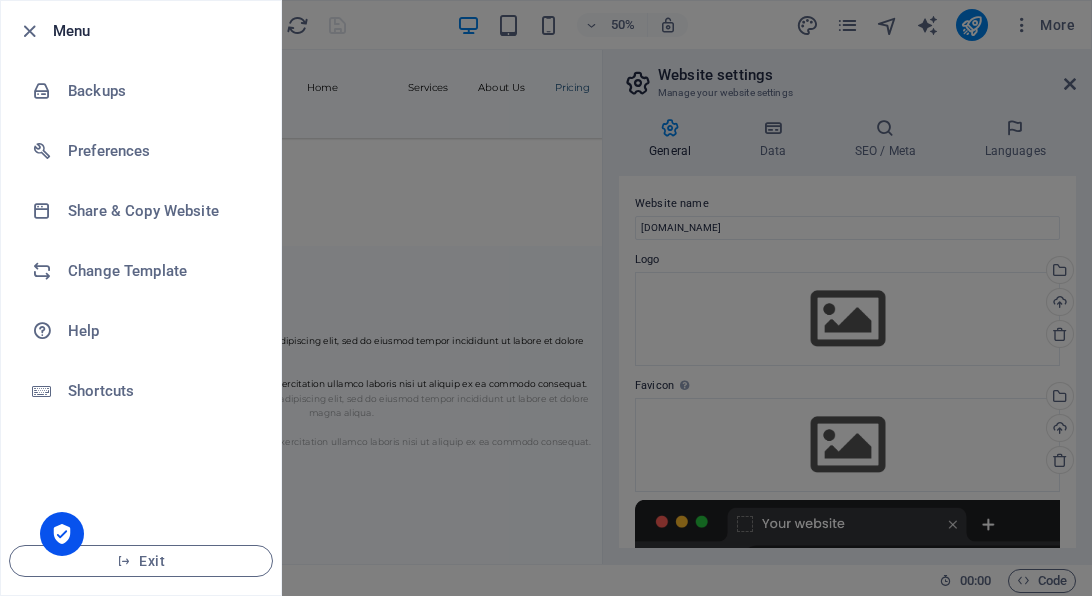 click at bounding box center (546, 298) 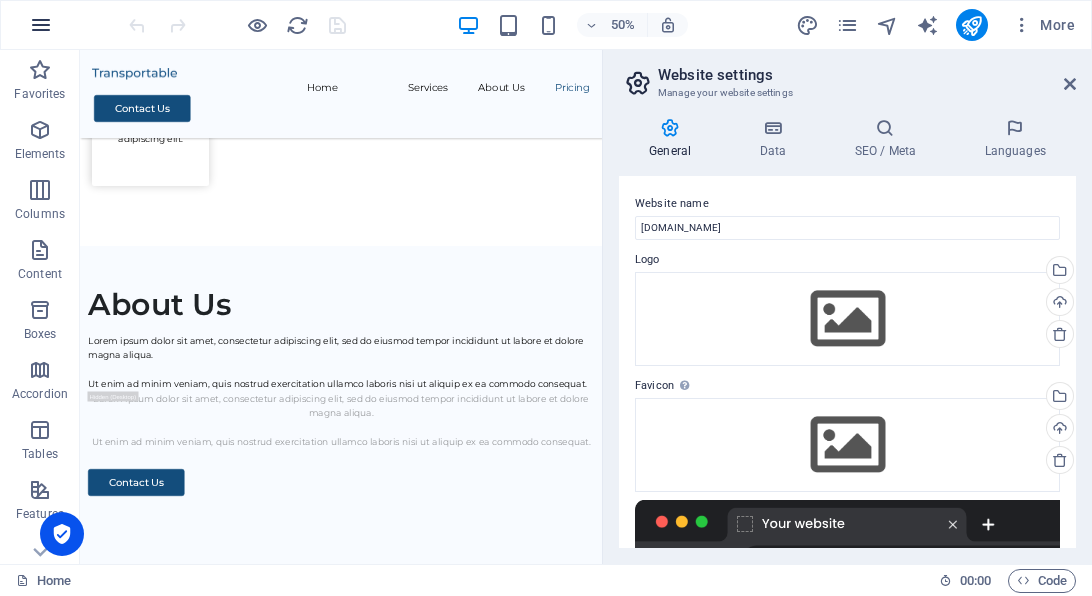 click at bounding box center [41, 25] 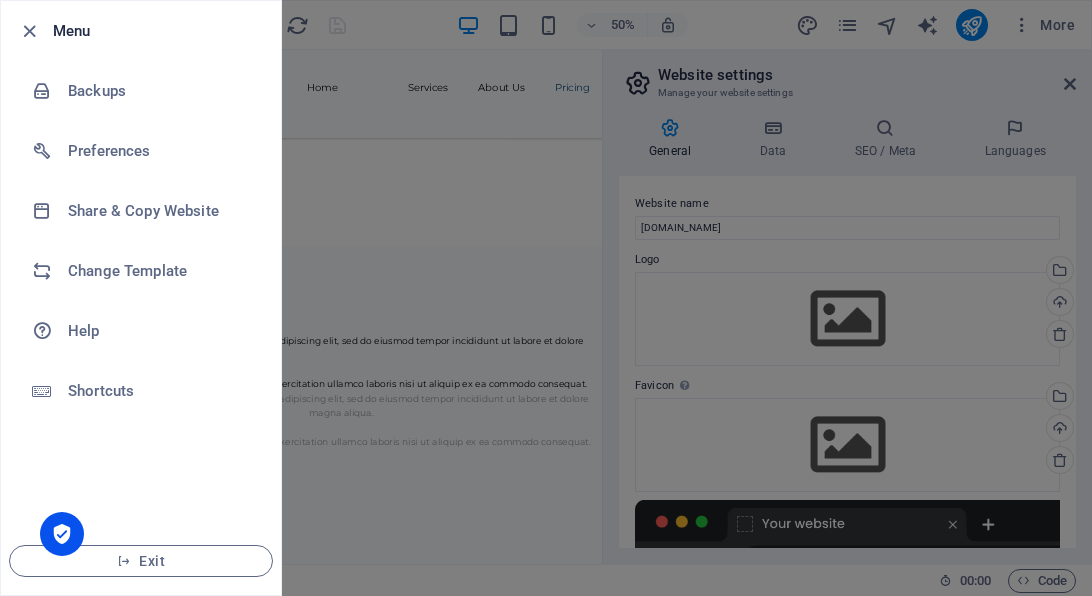 click at bounding box center [546, 298] 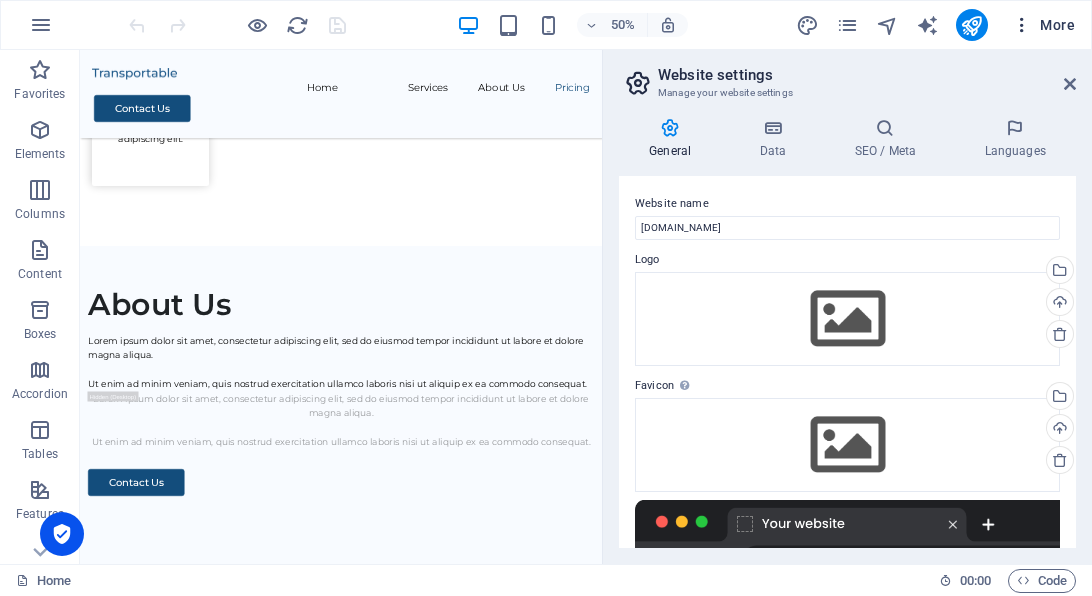 click at bounding box center (1022, 25) 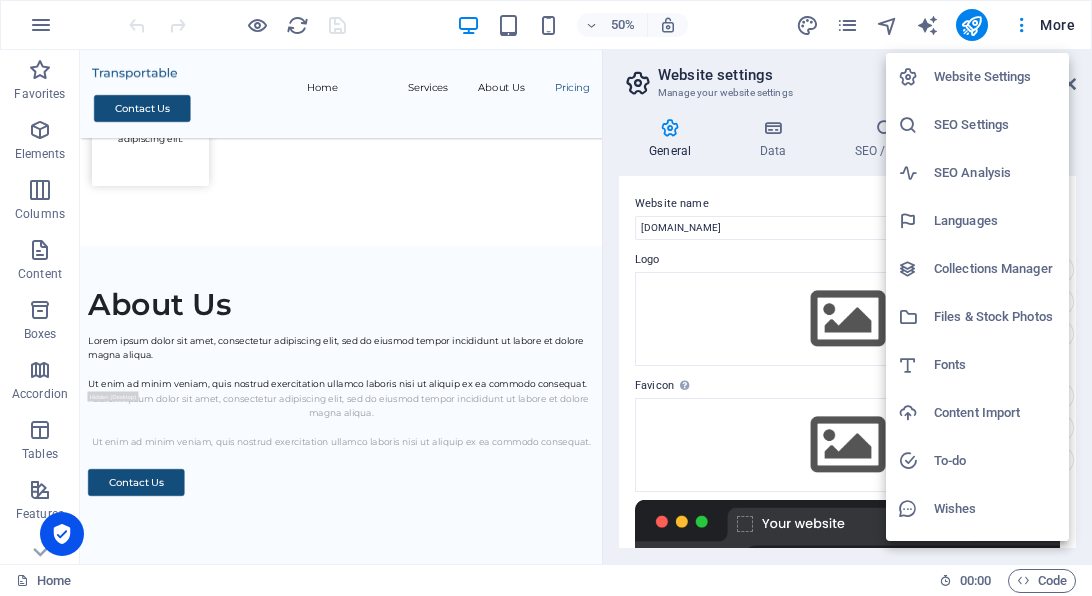 click on "Website Settings" at bounding box center (977, 77) 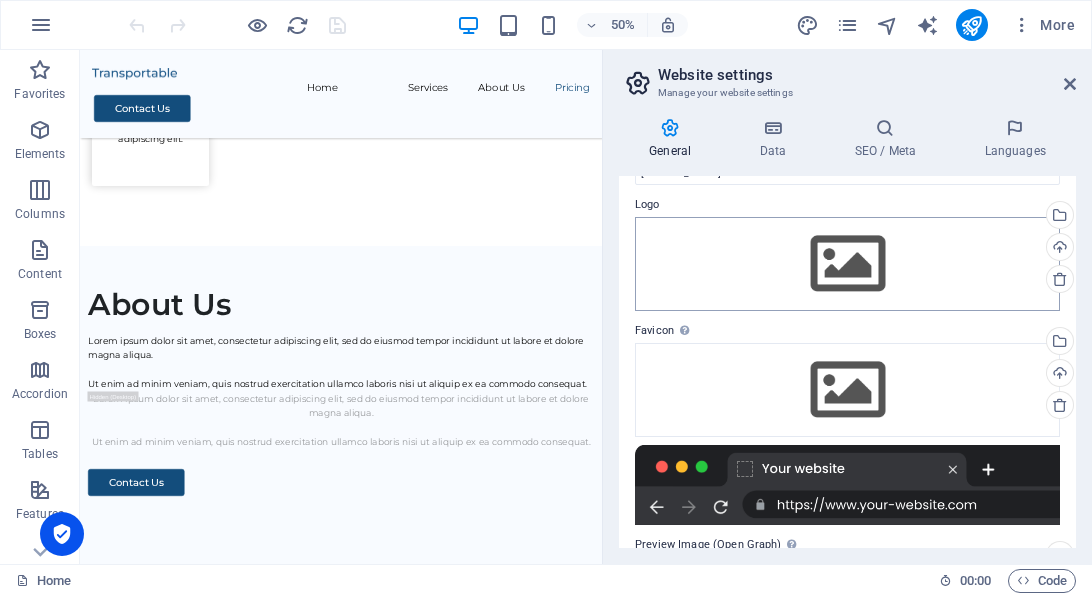 scroll, scrollTop: 0, scrollLeft: 0, axis: both 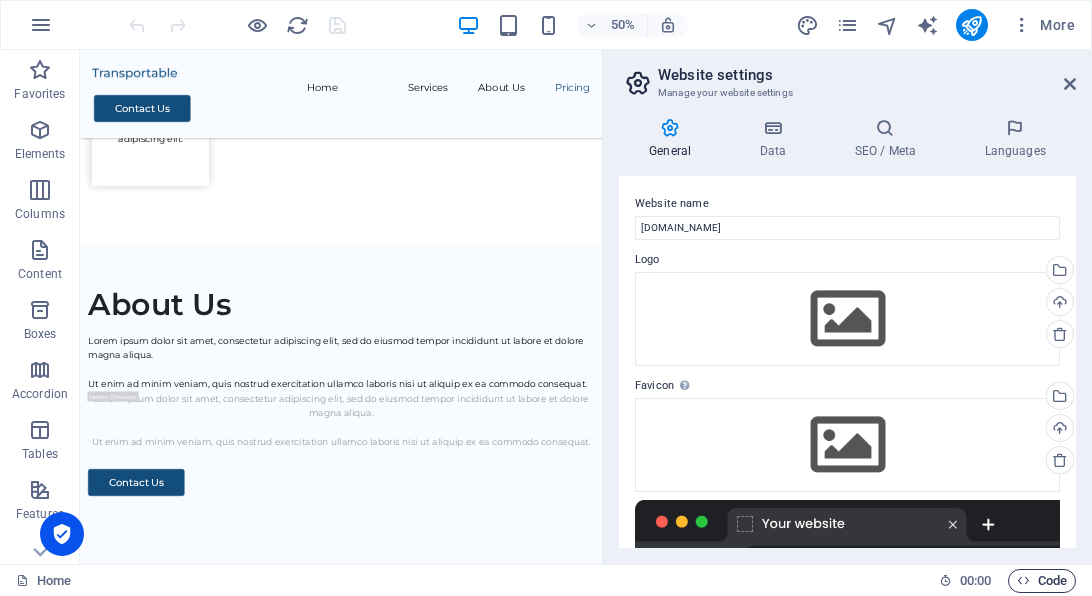 click on "Code" at bounding box center [1042, 581] 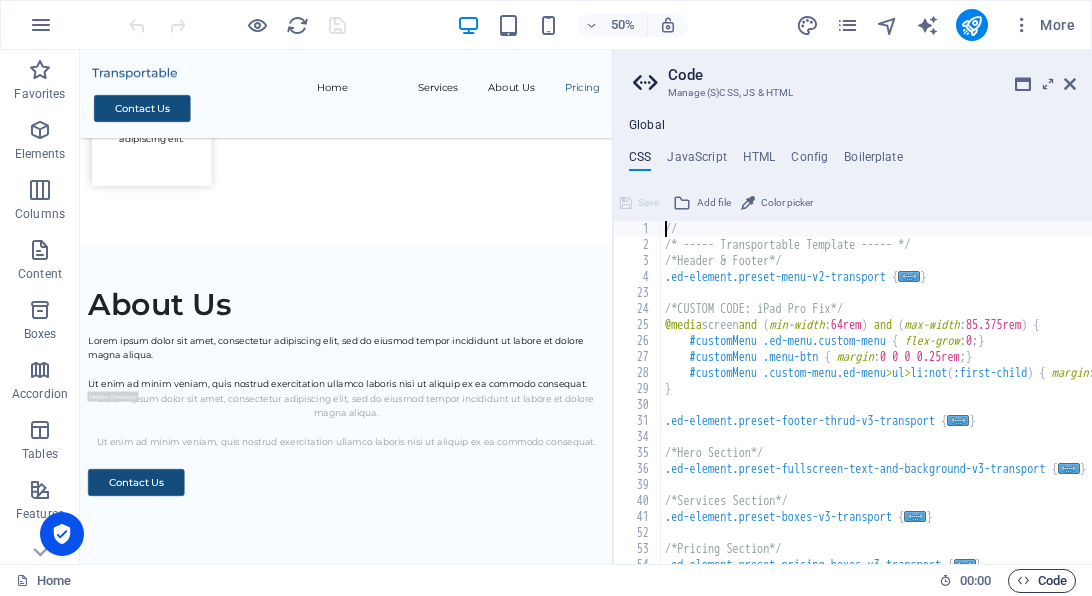 click on "Code" at bounding box center [1042, 581] 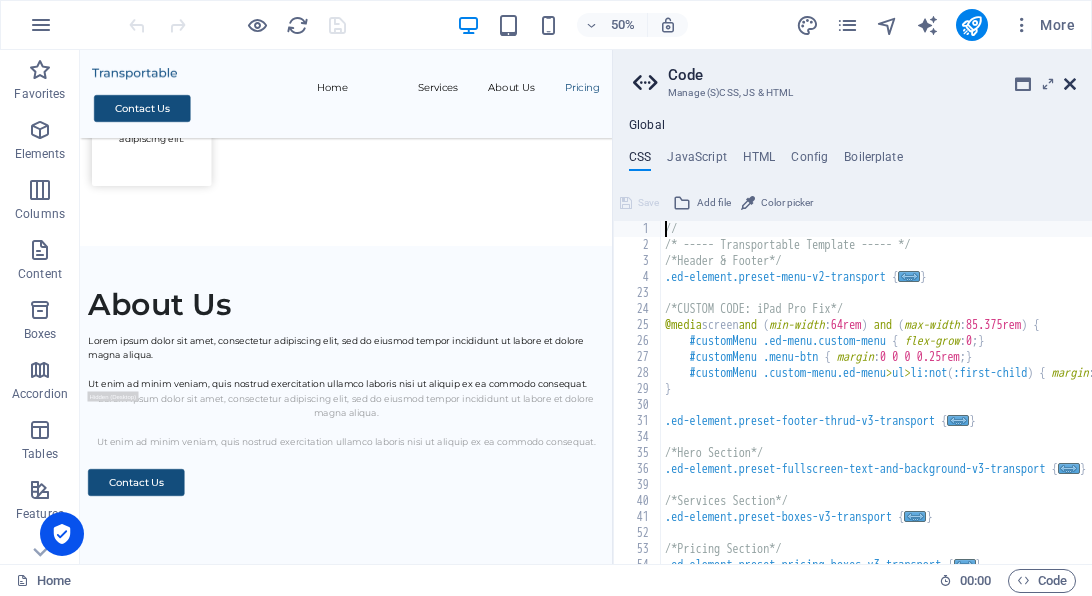 click at bounding box center [1070, 84] 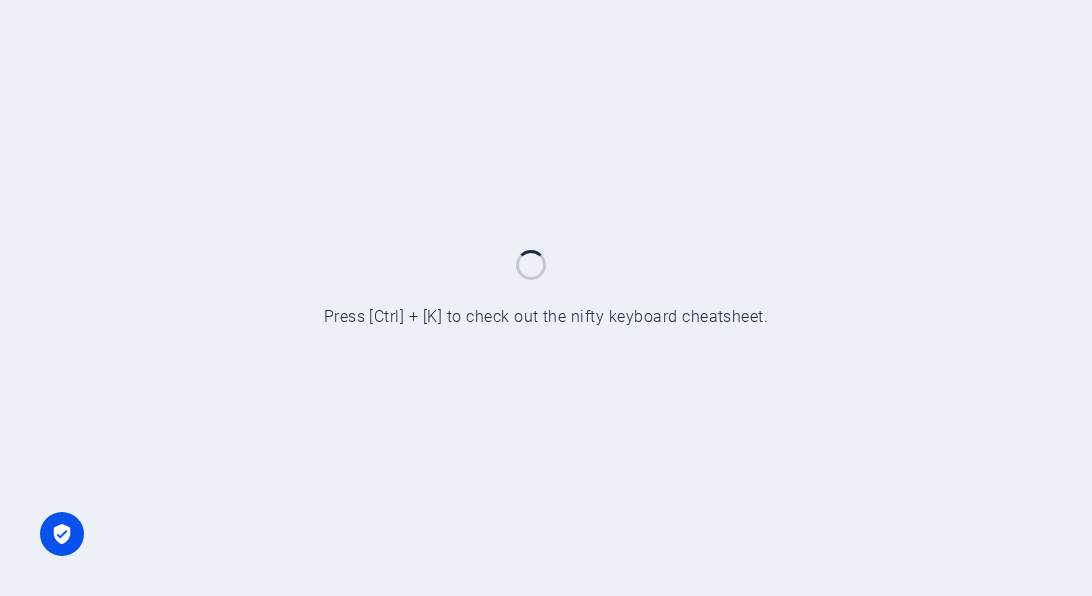 scroll, scrollTop: 0, scrollLeft: 0, axis: both 